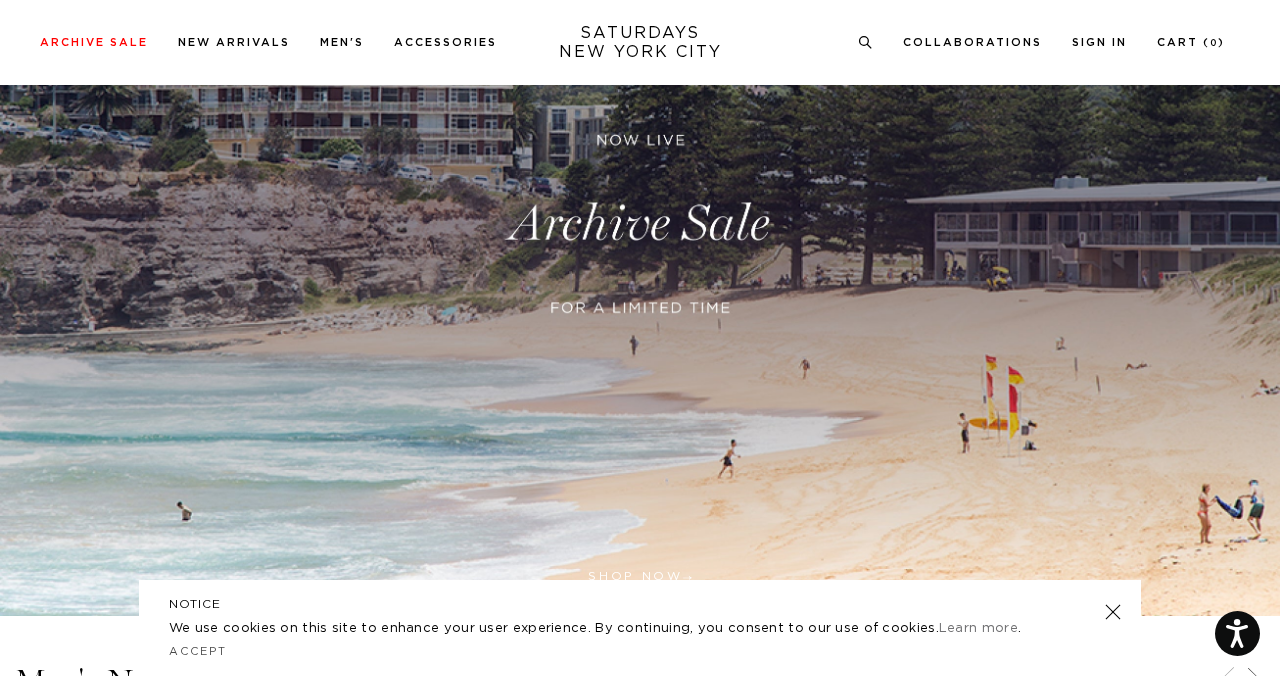 scroll, scrollTop: 391, scrollLeft: 0, axis: vertical 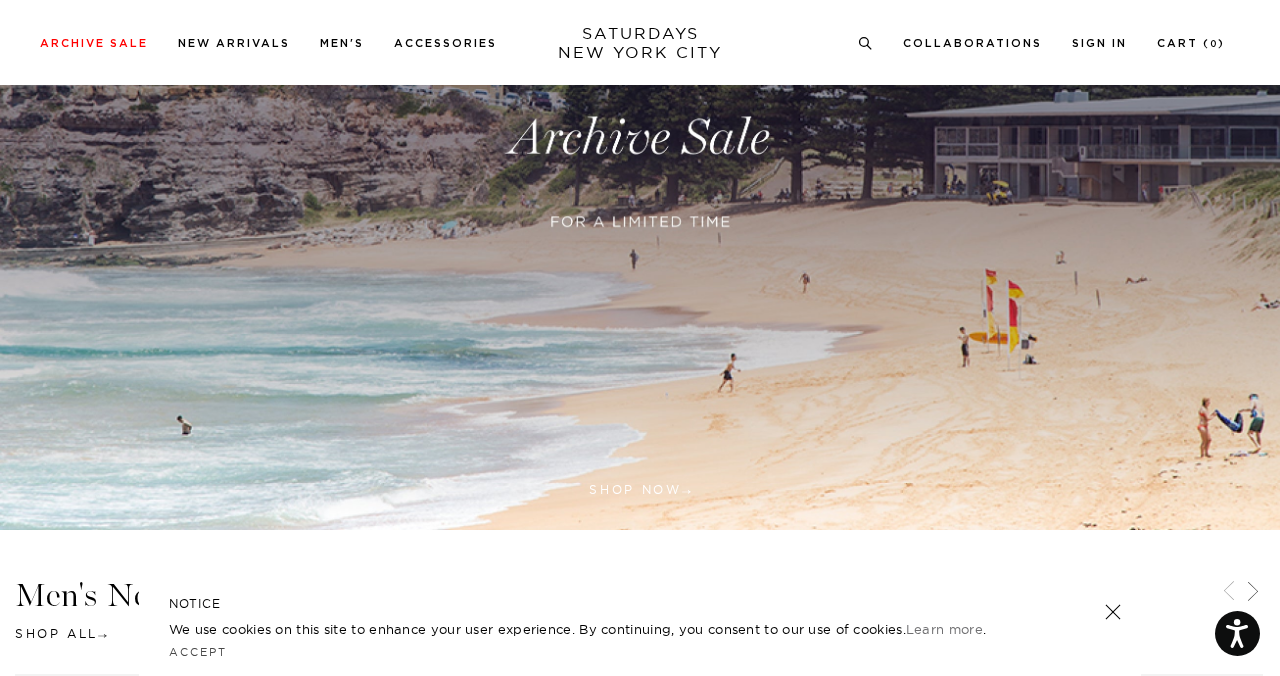 click at bounding box center (640, 138) 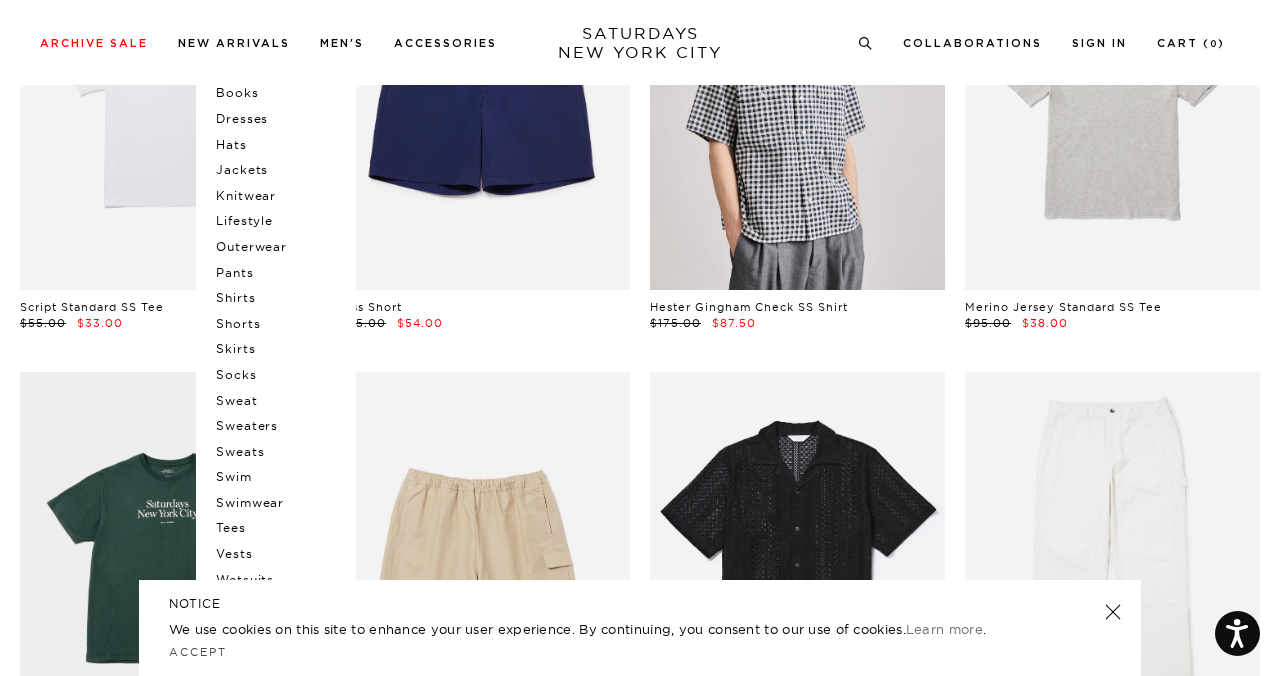 scroll, scrollTop: 287, scrollLeft: 0, axis: vertical 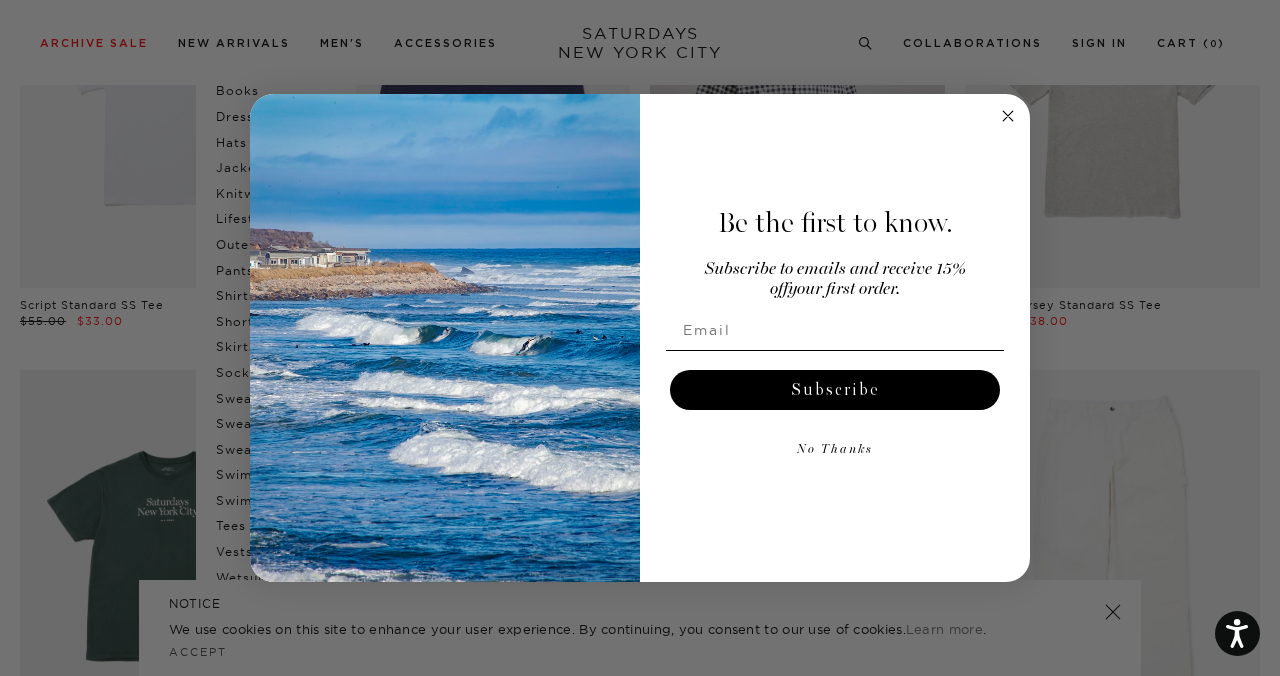 click on "No Thanks" at bounding box center [835, 450] 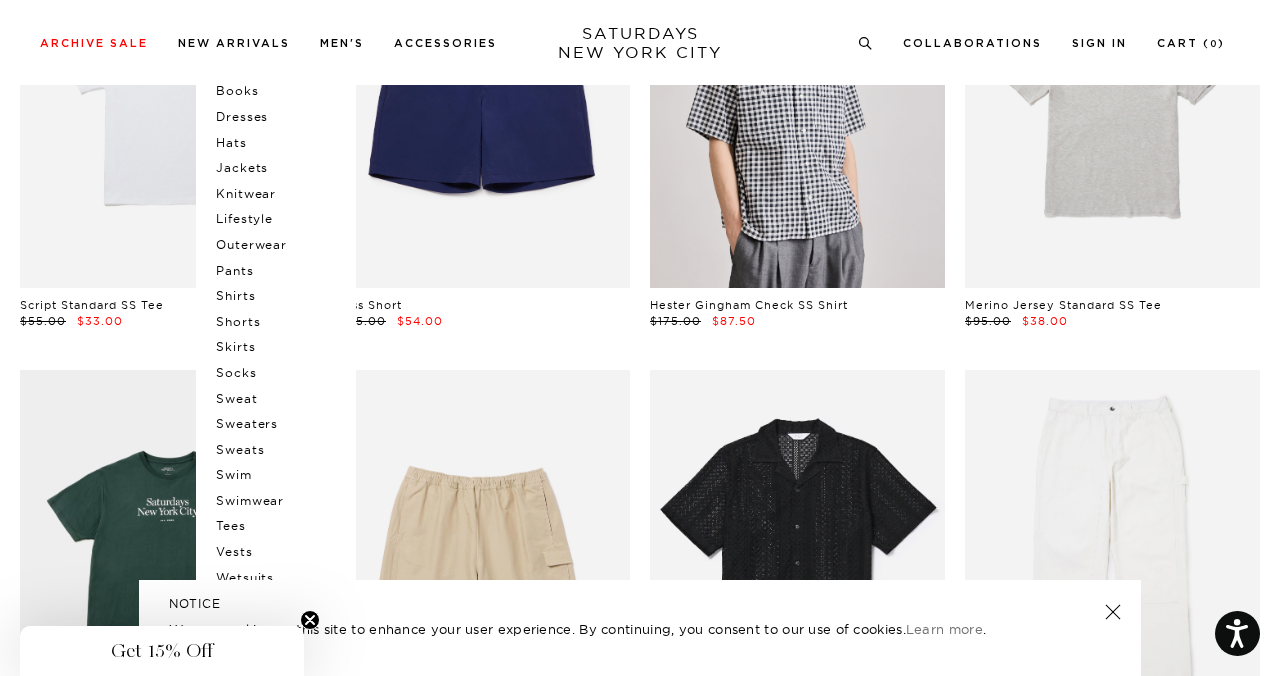 click on "Swimwear" at bounding box center (276, 501) 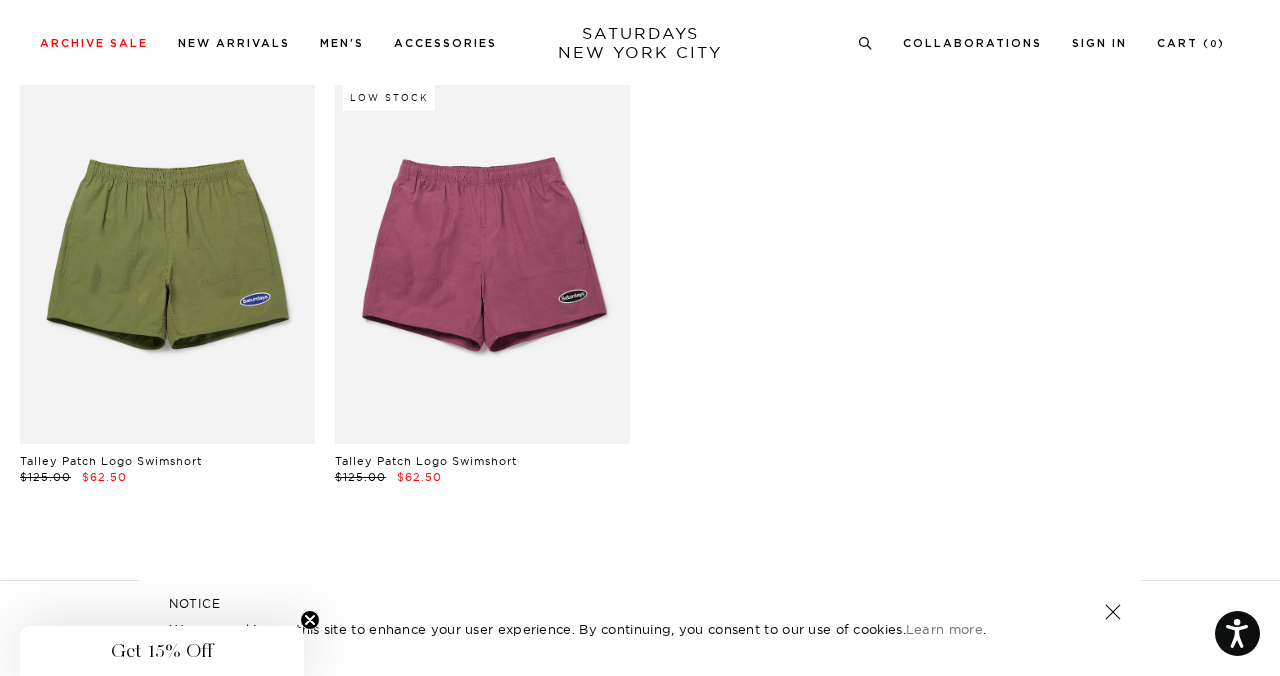 scroll, scrollTop: 217, scrollLeft: 0, axis: vertical 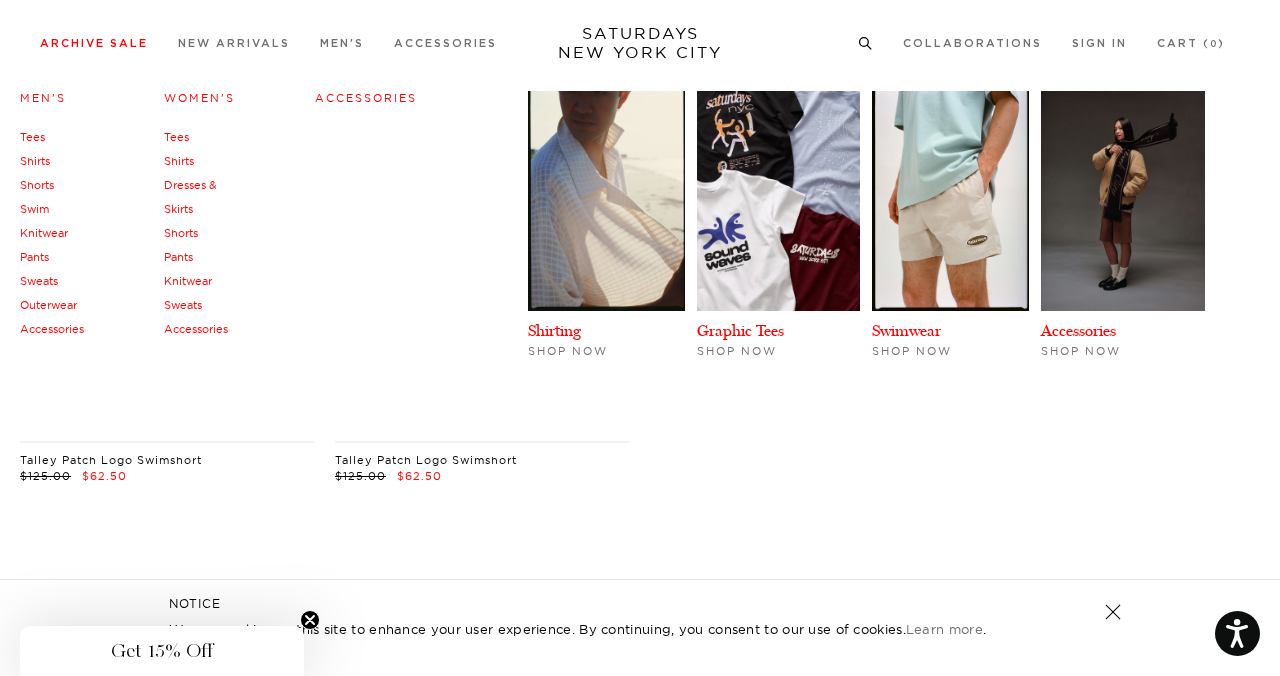 click on "Swim" at bounding box center (34, 209) 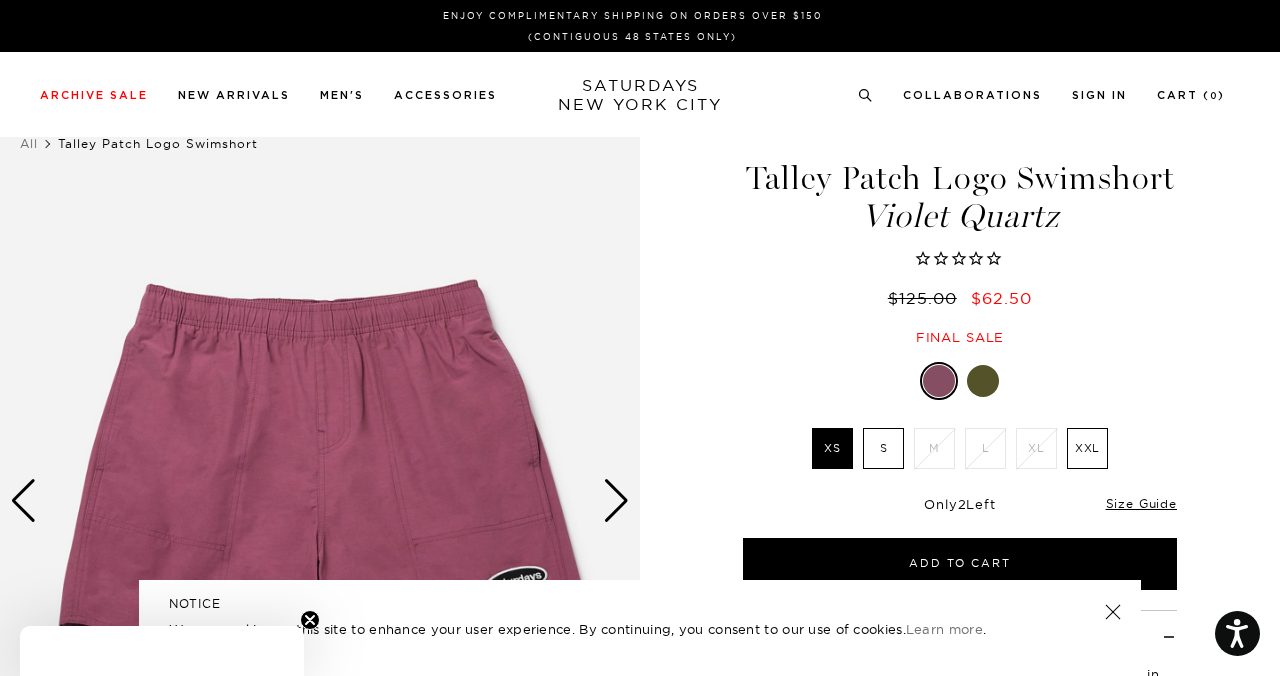 scroll, scrollTop: 0, scrollLeft: 0, axis: both 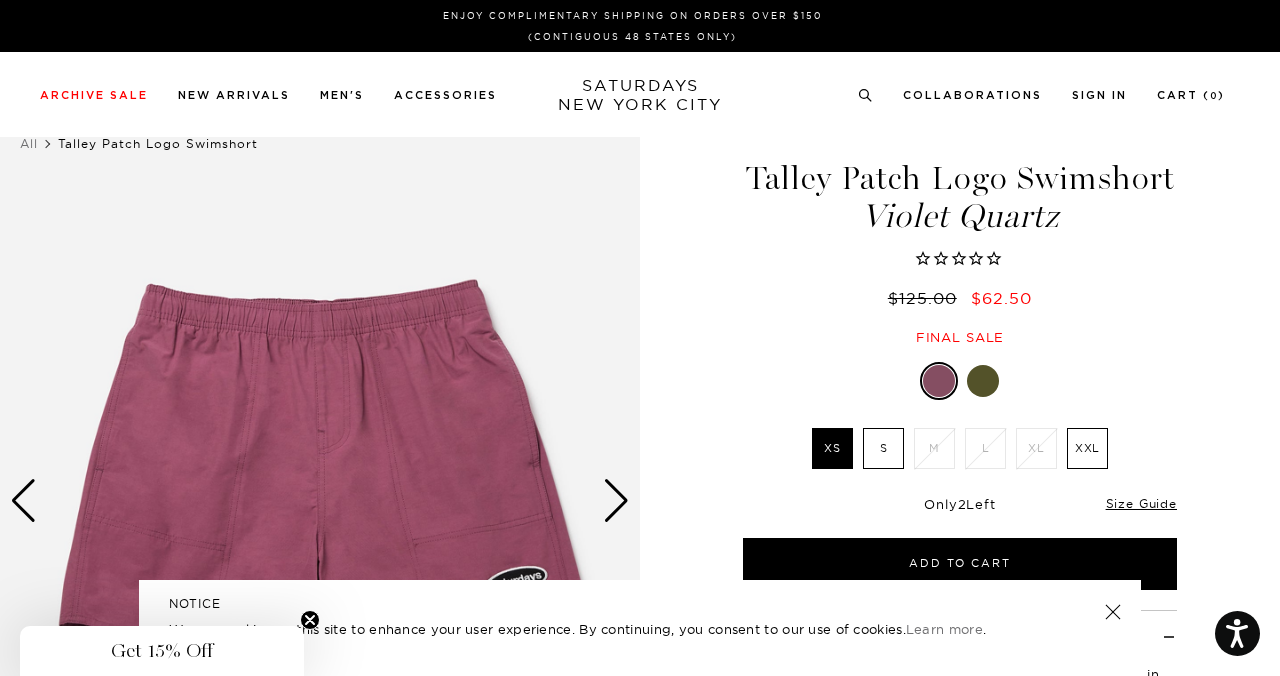 click on "M" at bounding box center [934, 448] 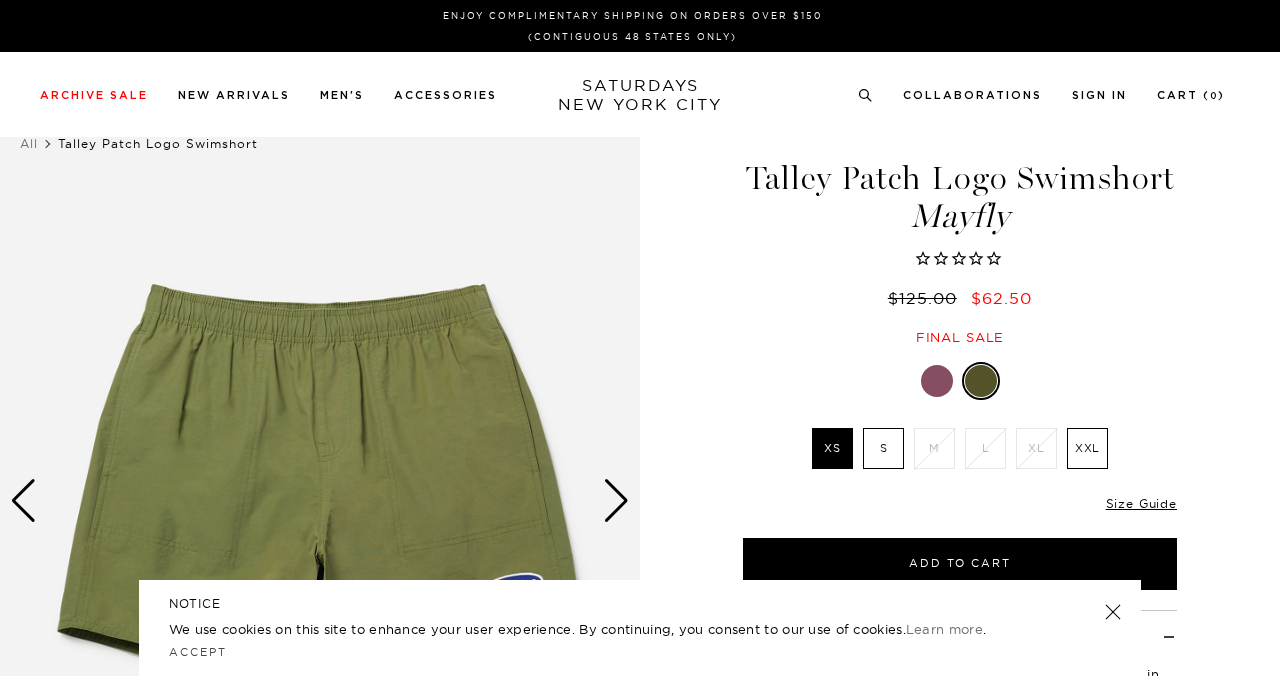 scroll, scrollTop: 0, scrollLeft: 0, axis: both 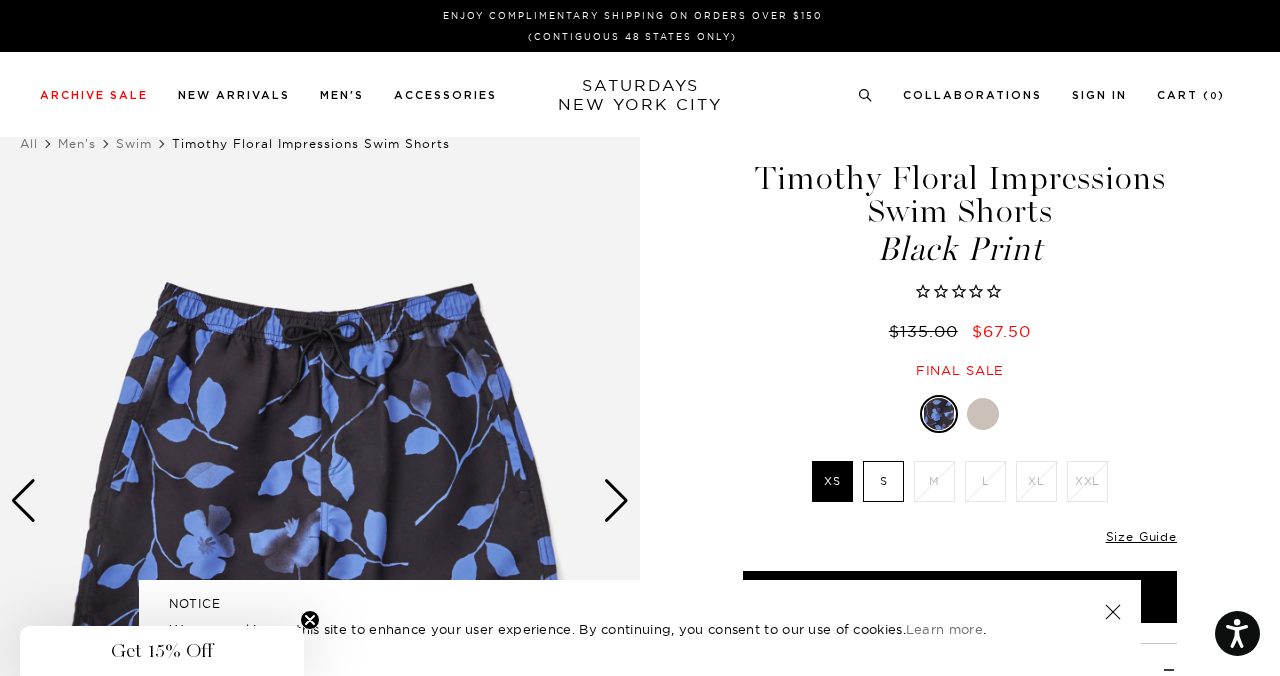 click at bounding box center (983, 414) 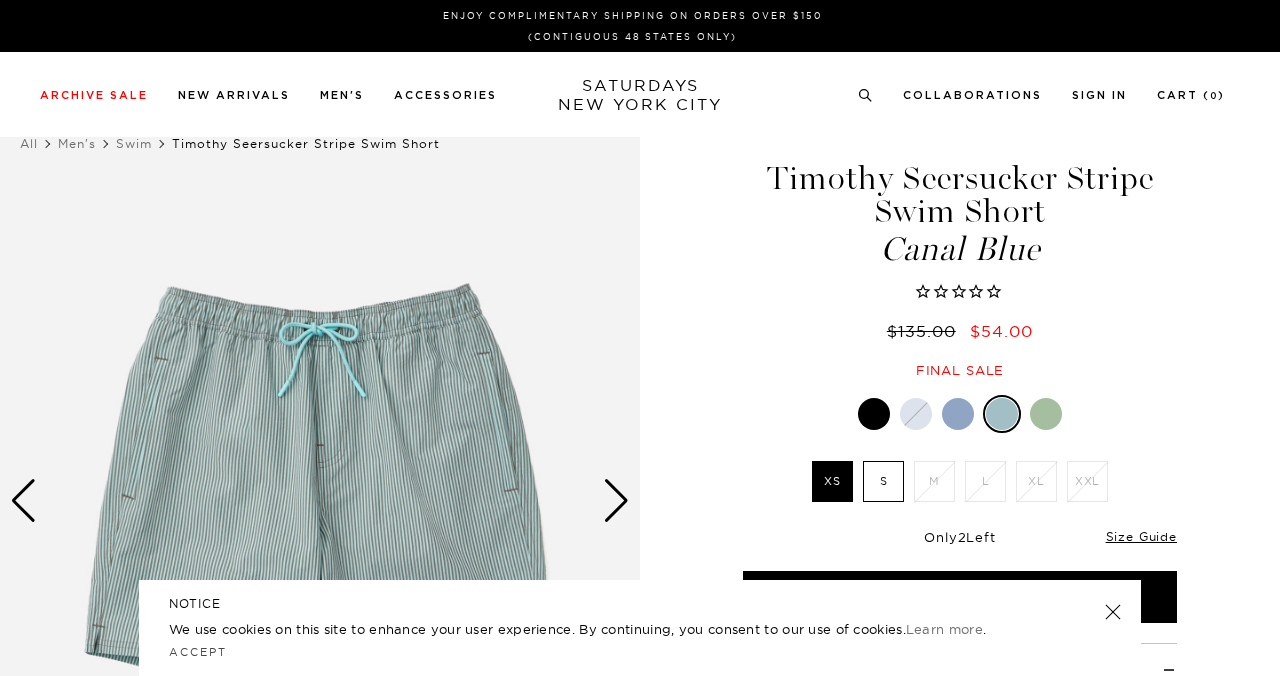 scroll, scrollTop: 0, scrollLeft: 0, axis: both 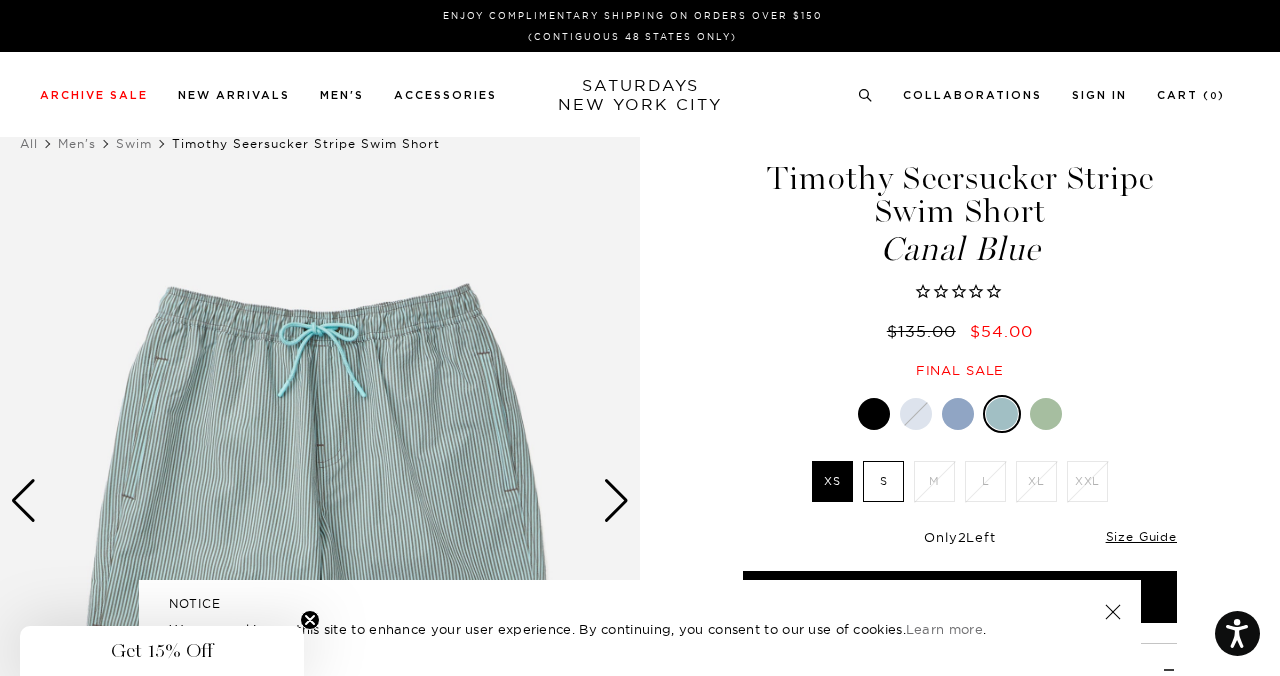 click on "M" at bounding box center [934, 481] 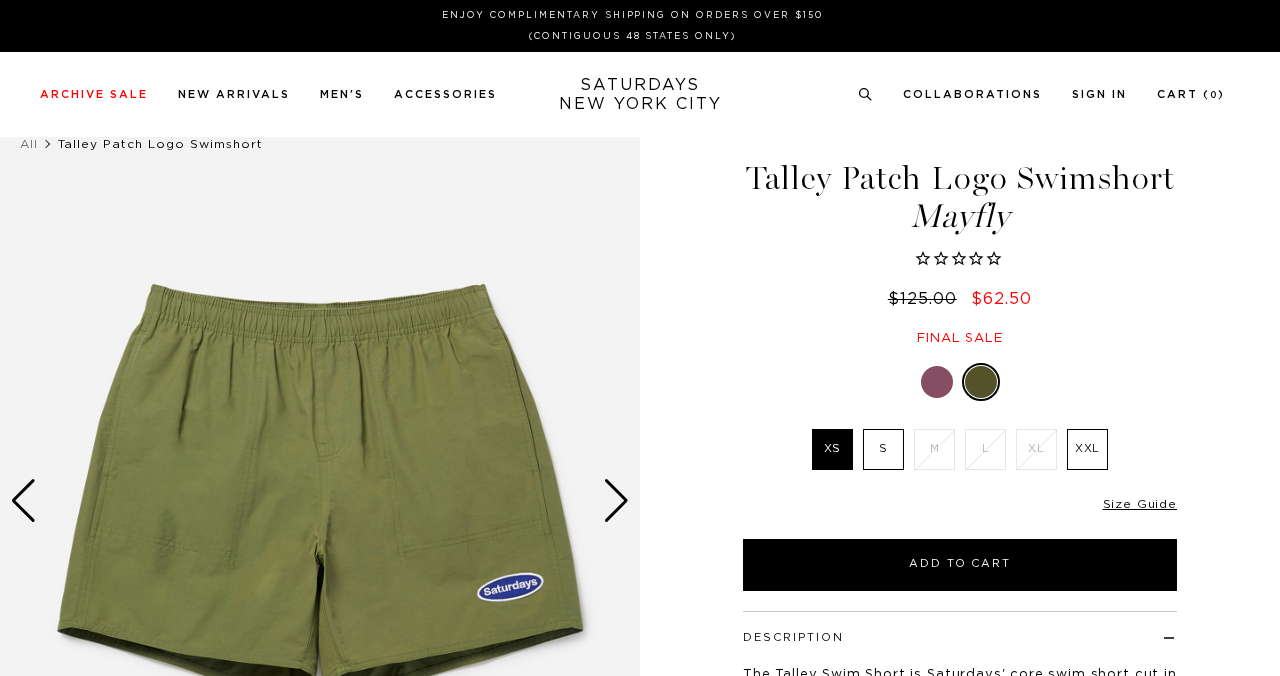 scroll, scrollTop: 0, scrollLeft: 0, axis: both 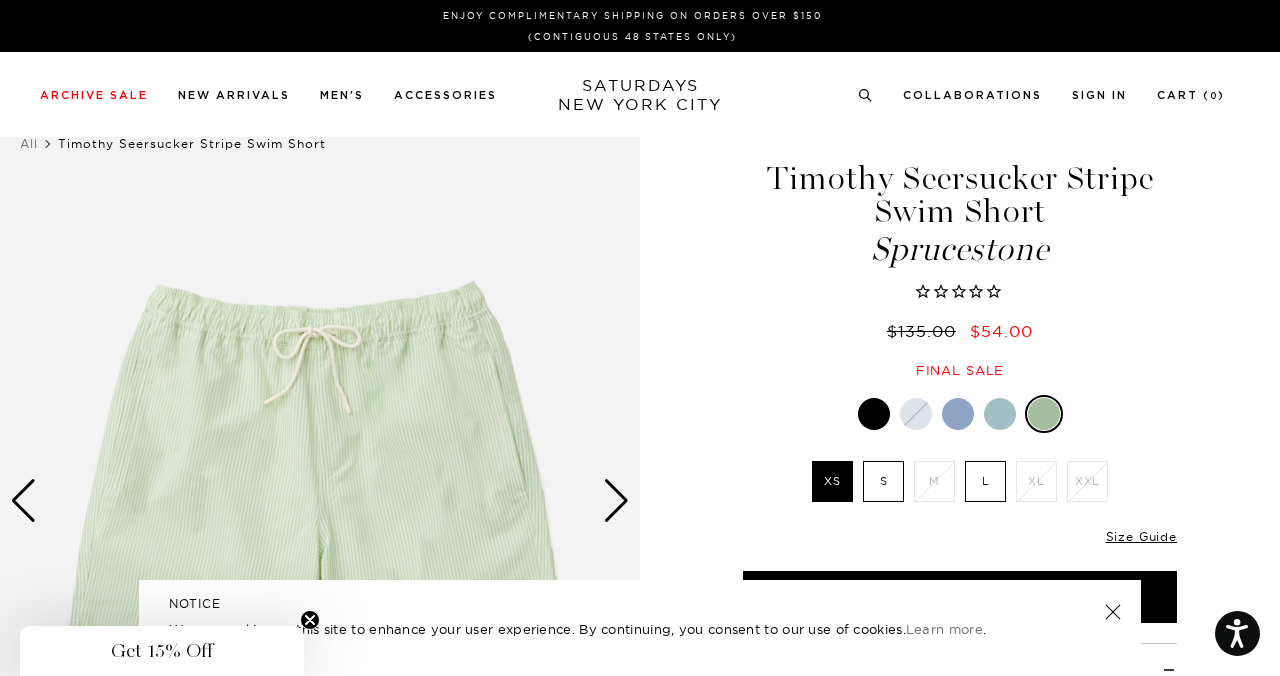 click at bounding box center (1000, 414) 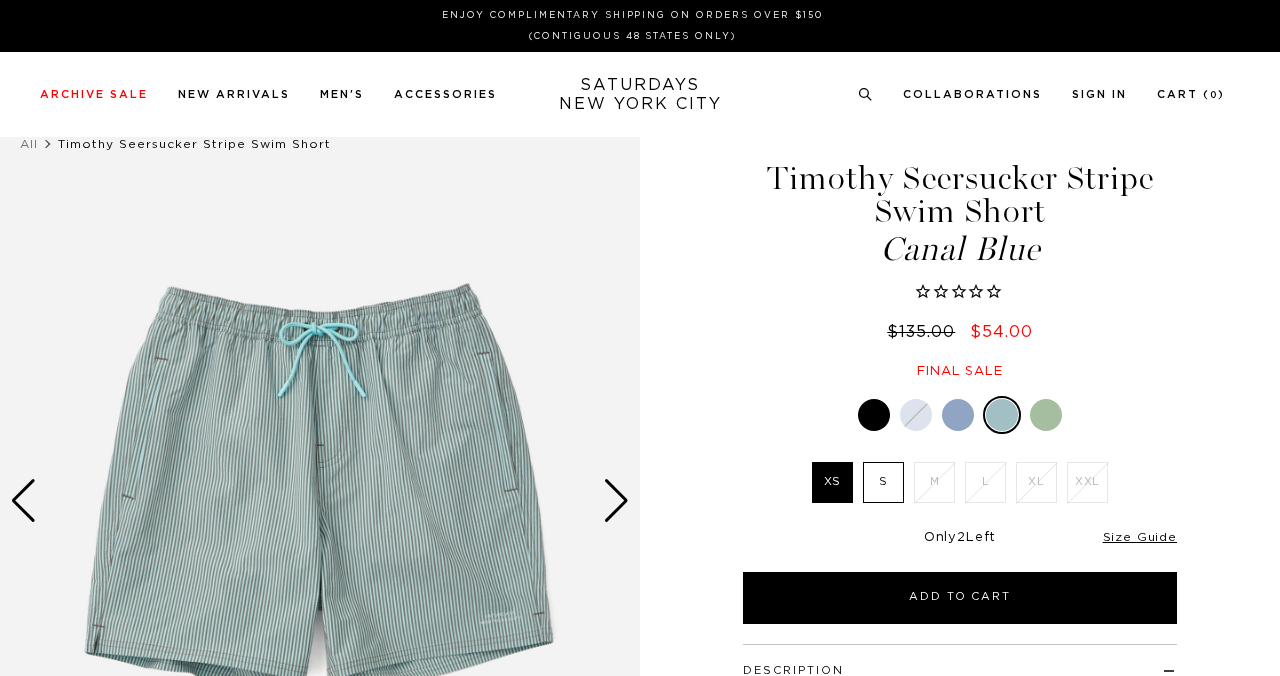 scroll, scrollTop: 0, scrollLeft: 0, axis: both 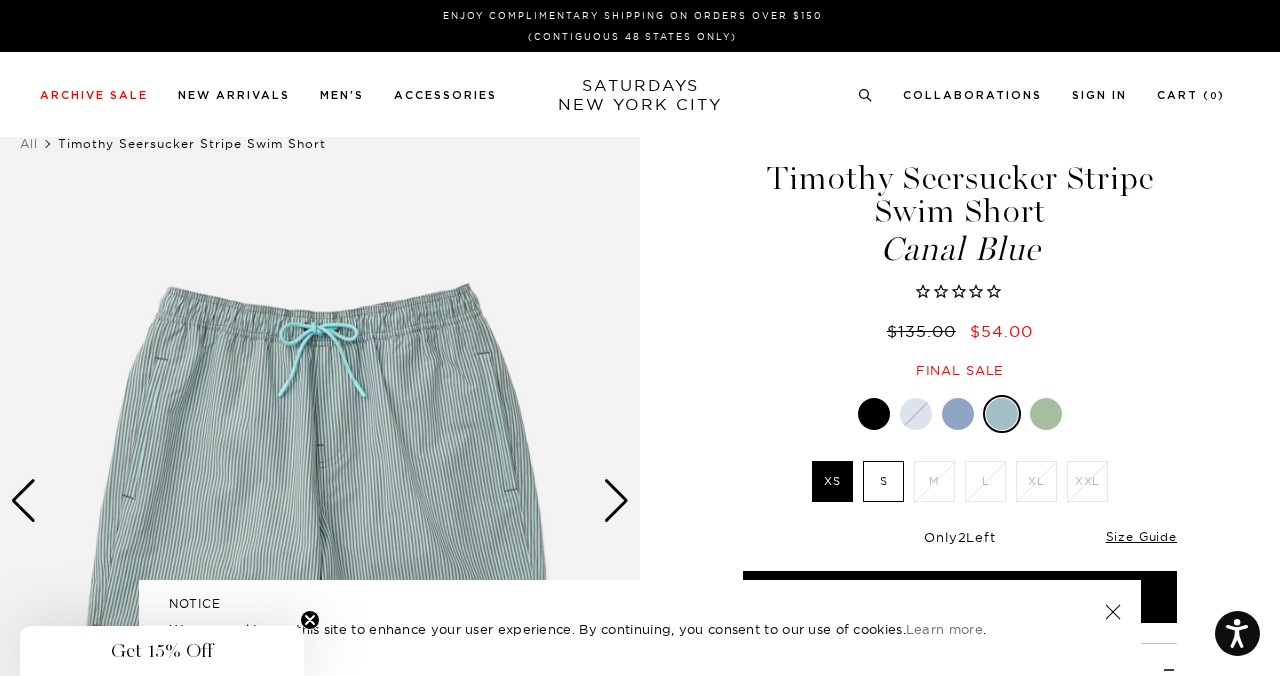 click at bounding box center [916, 414] 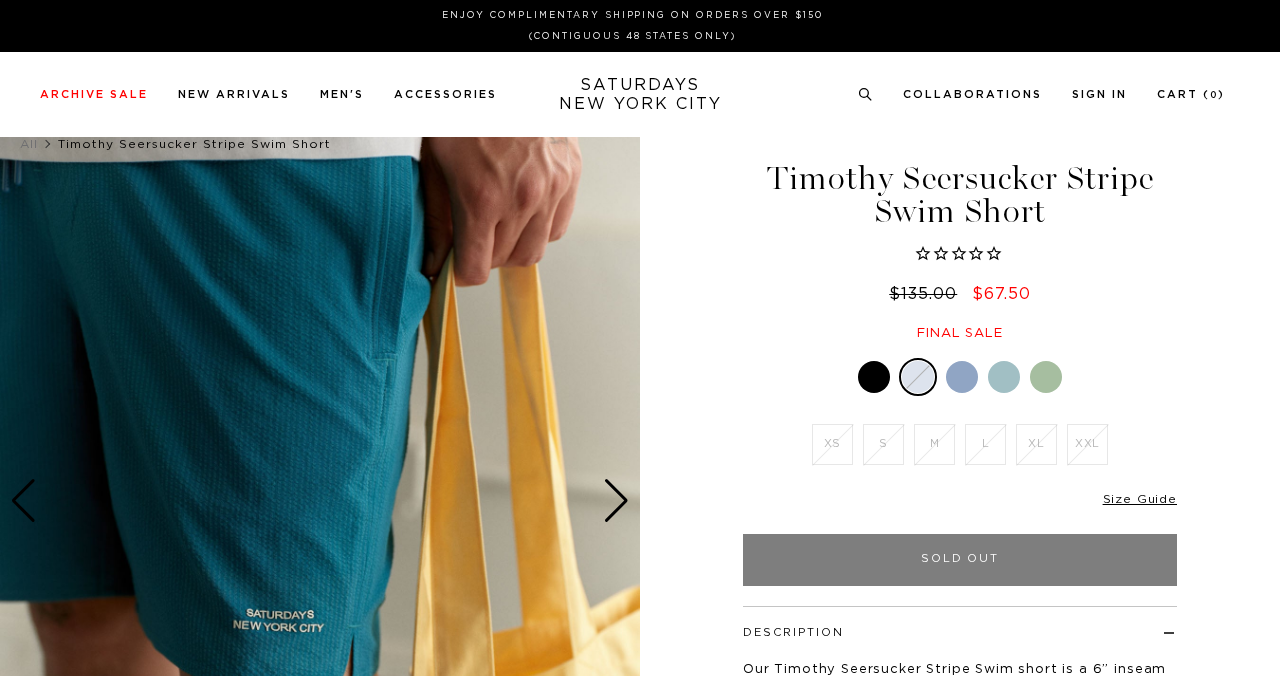 scroll, scrollTop: 0, scrollLeft: 0, axis: both 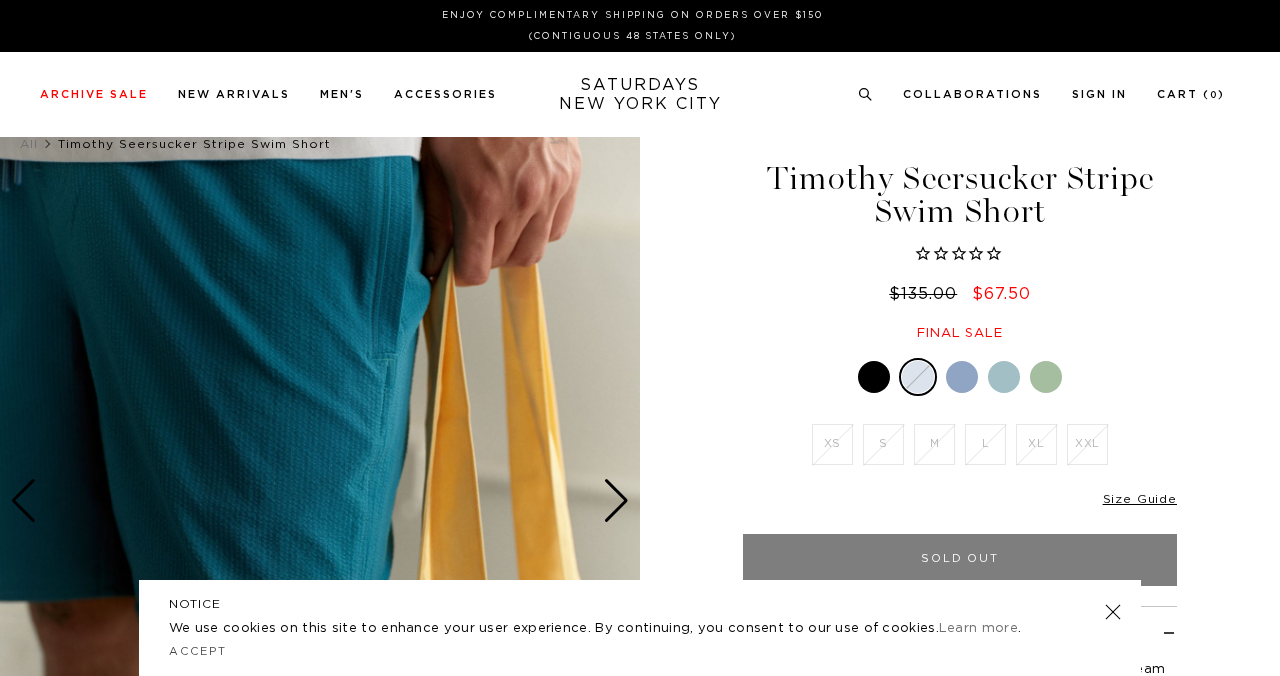 click at bounding box center (874, 377) 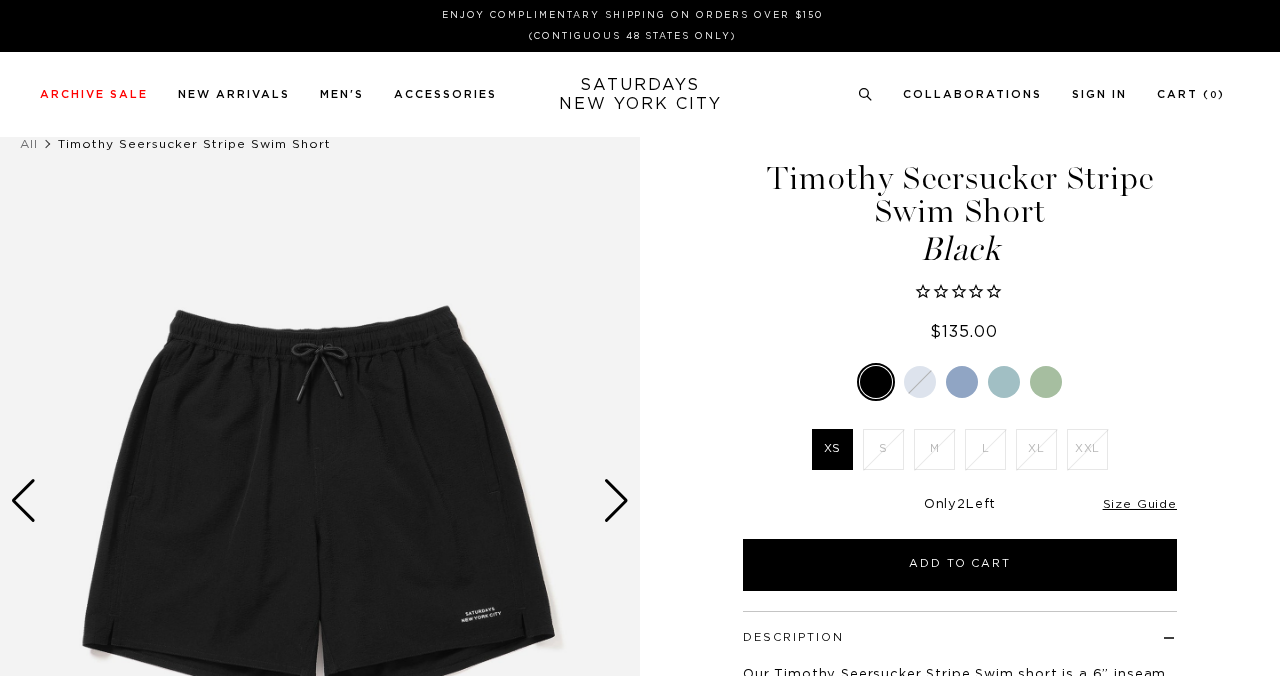 scroll, scrollTop: 0, scrollLeft: 0, axis: both 